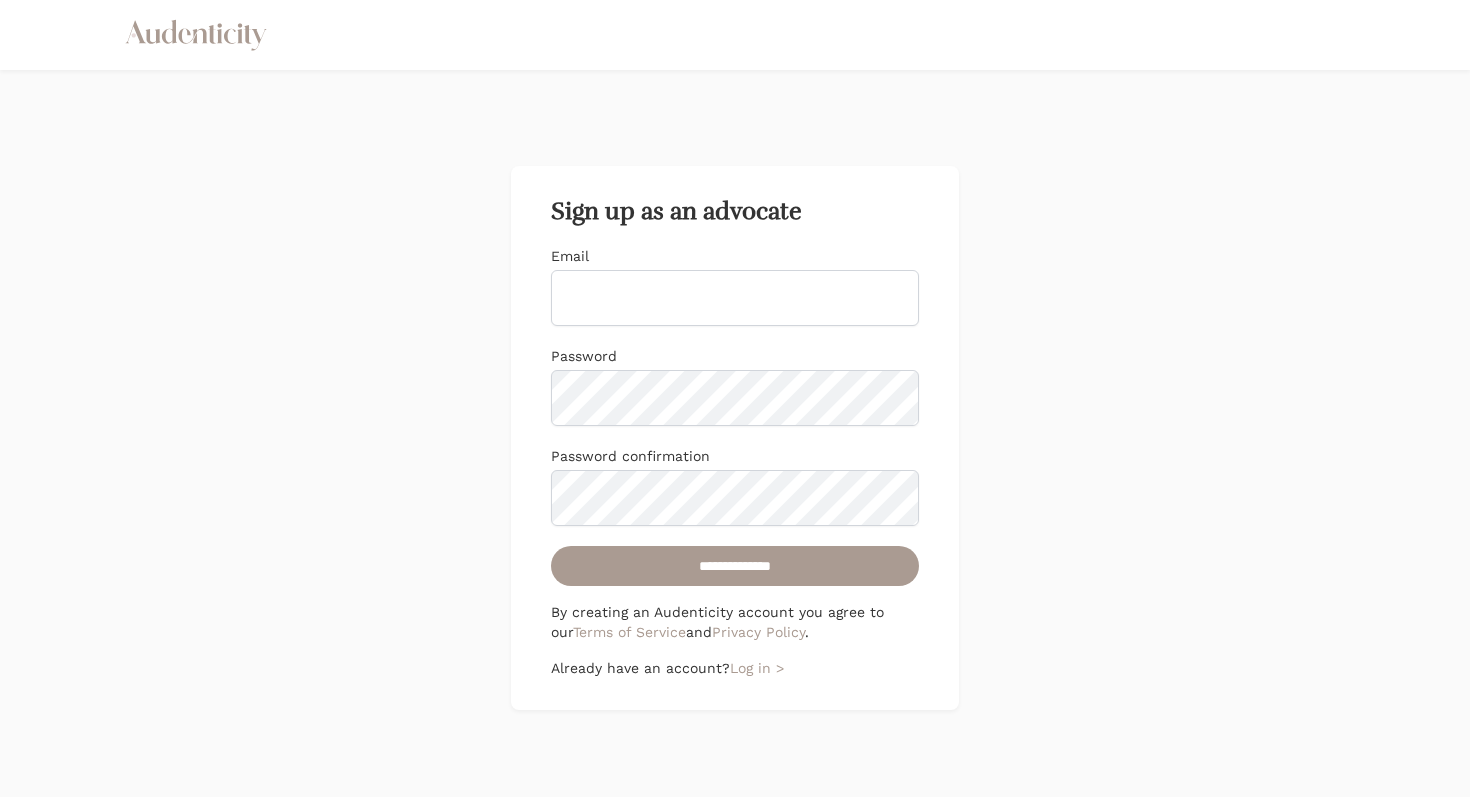 scroll, scrollTop: 0, scrollLeft: 0, axis: both 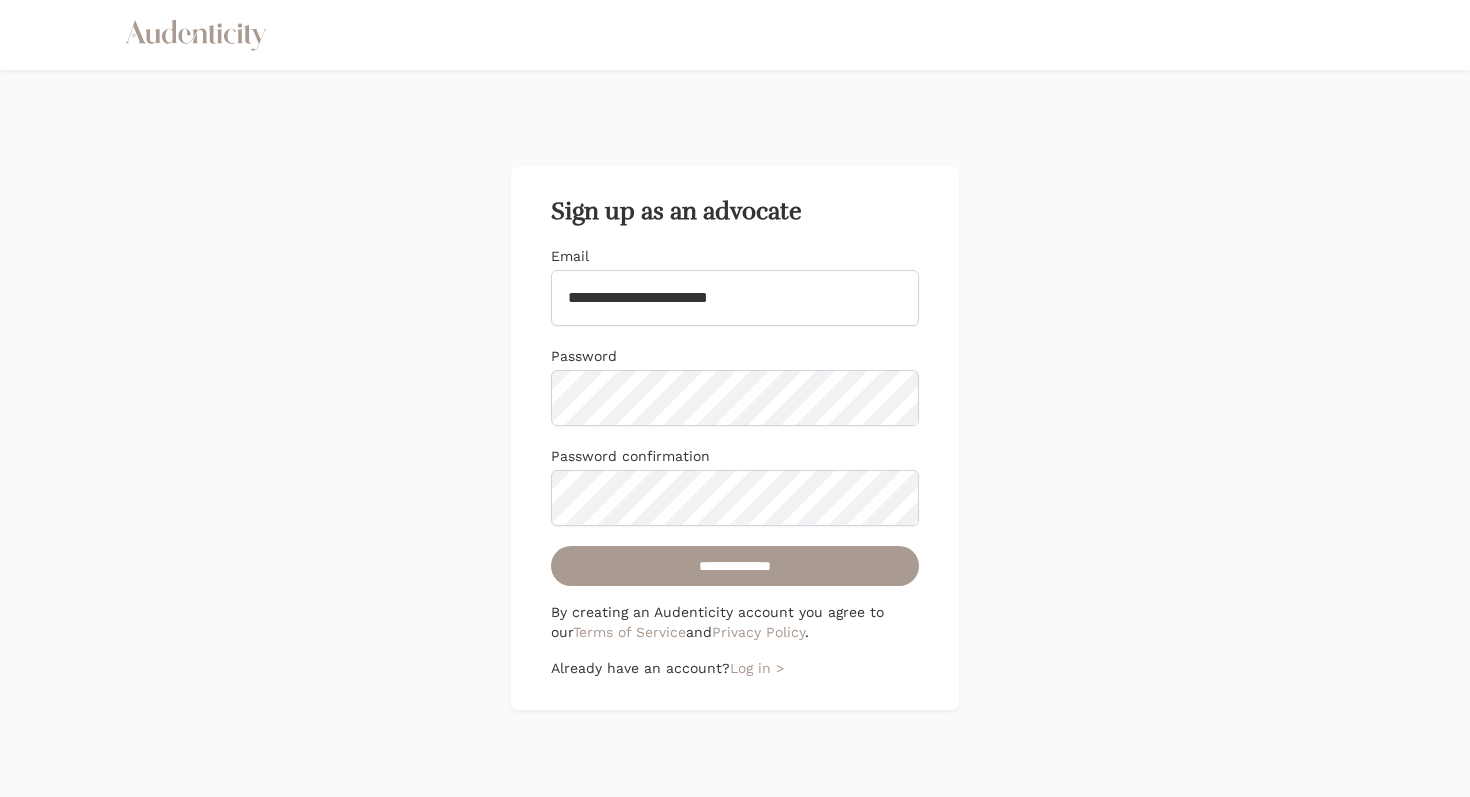 type on "**********" 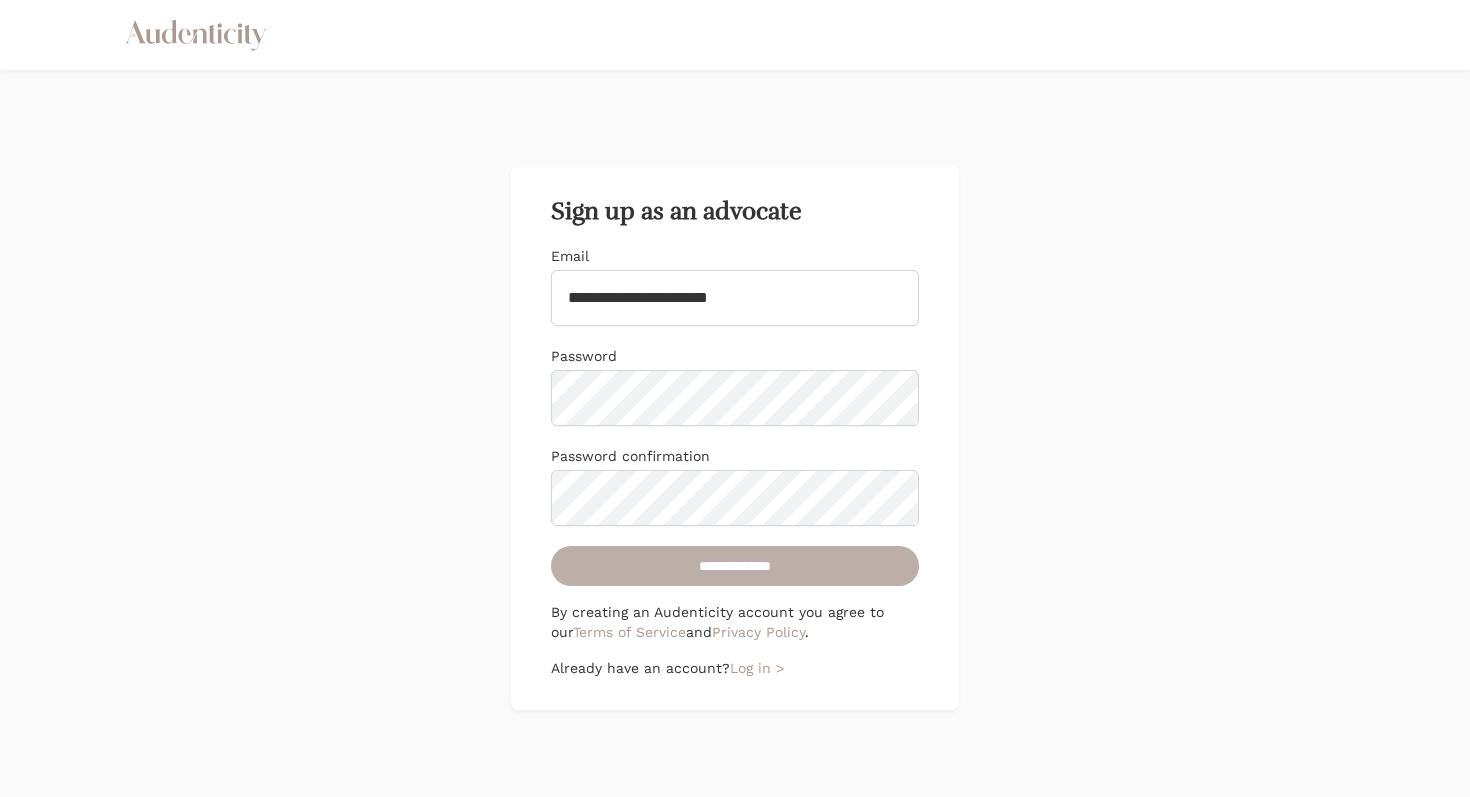 click on "**********" at bounding box center [735, 566] 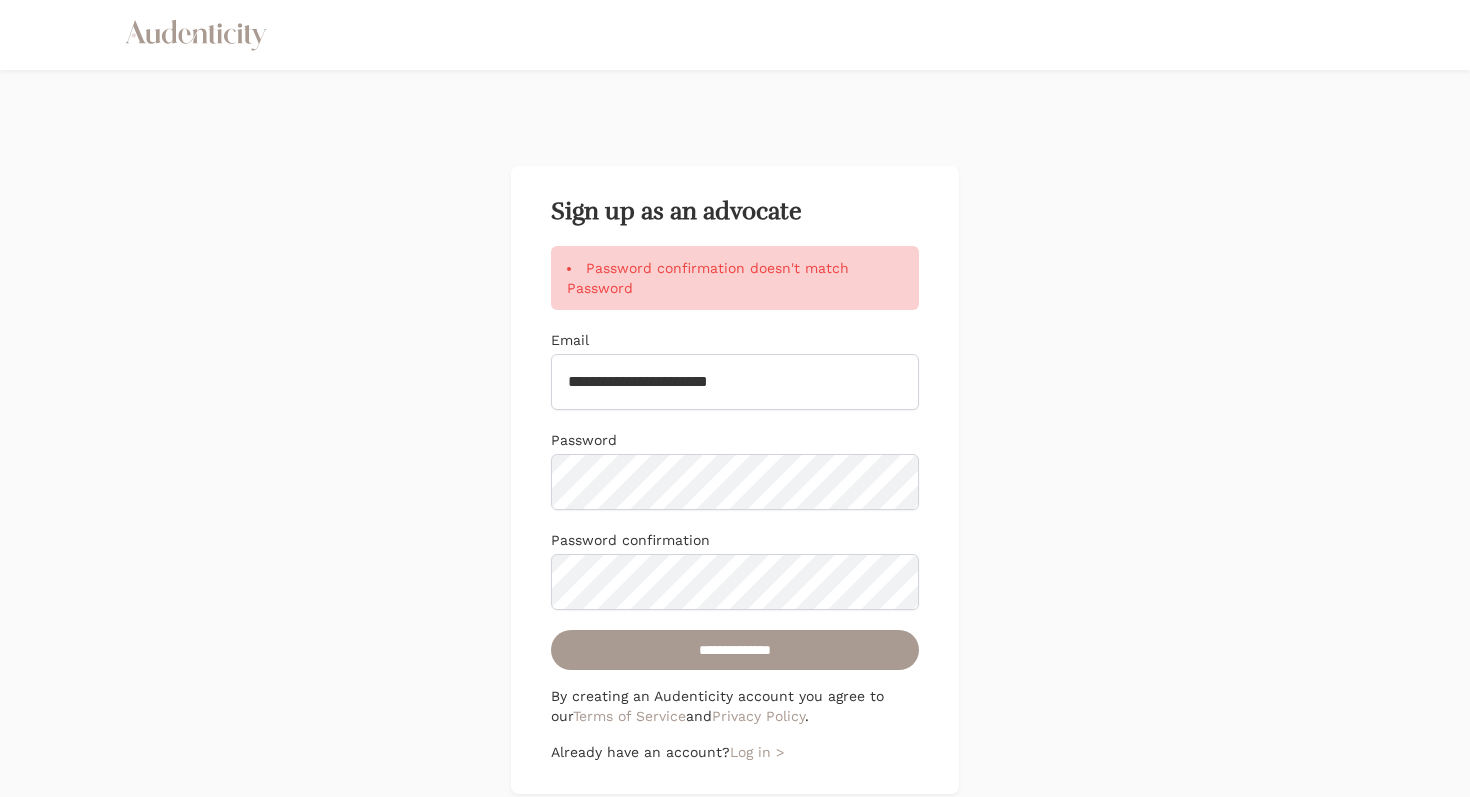 scroll, scrollTop: 0, scrollLeft: 0, axis: both 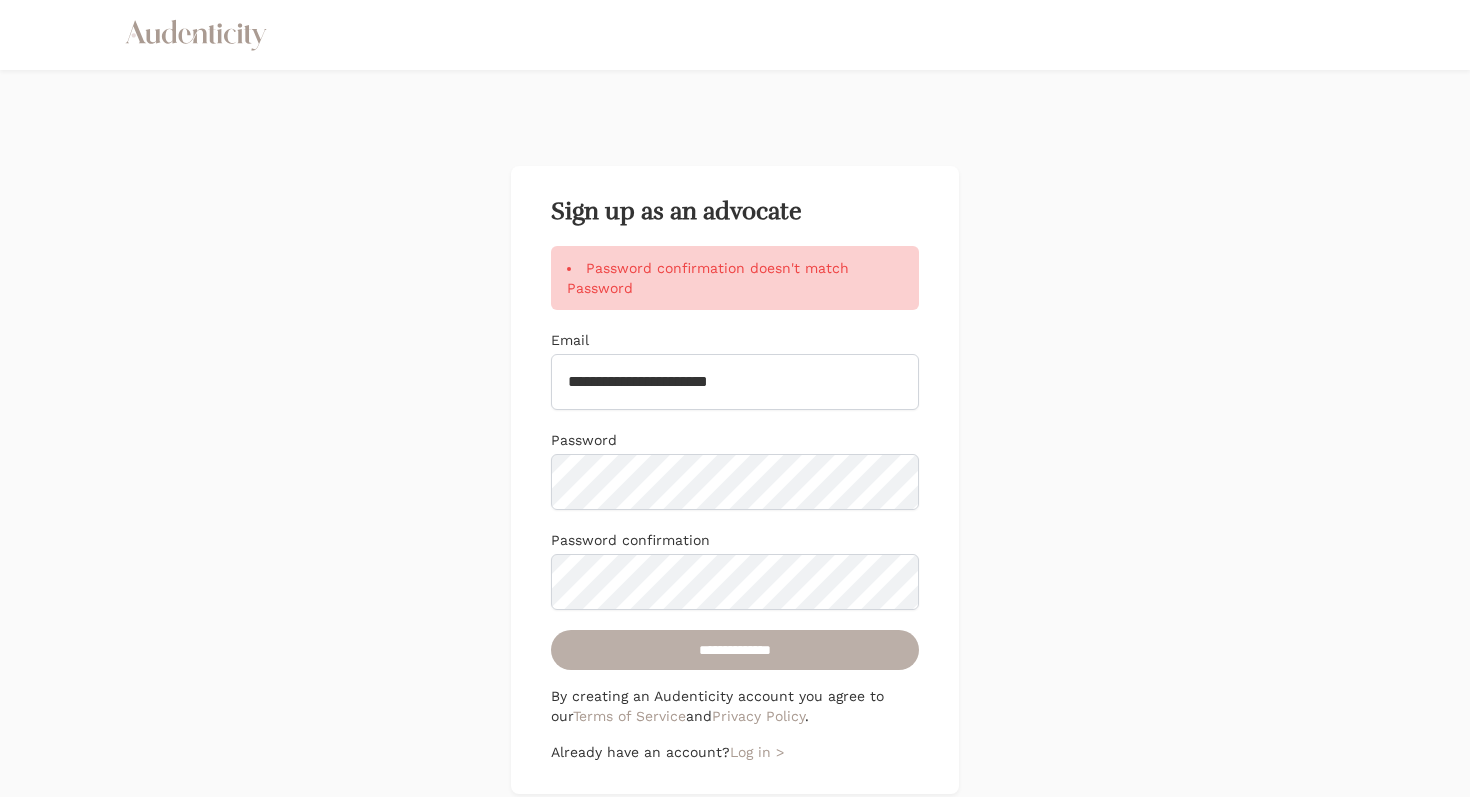 click on "**********" at bounding box center [735, 650] 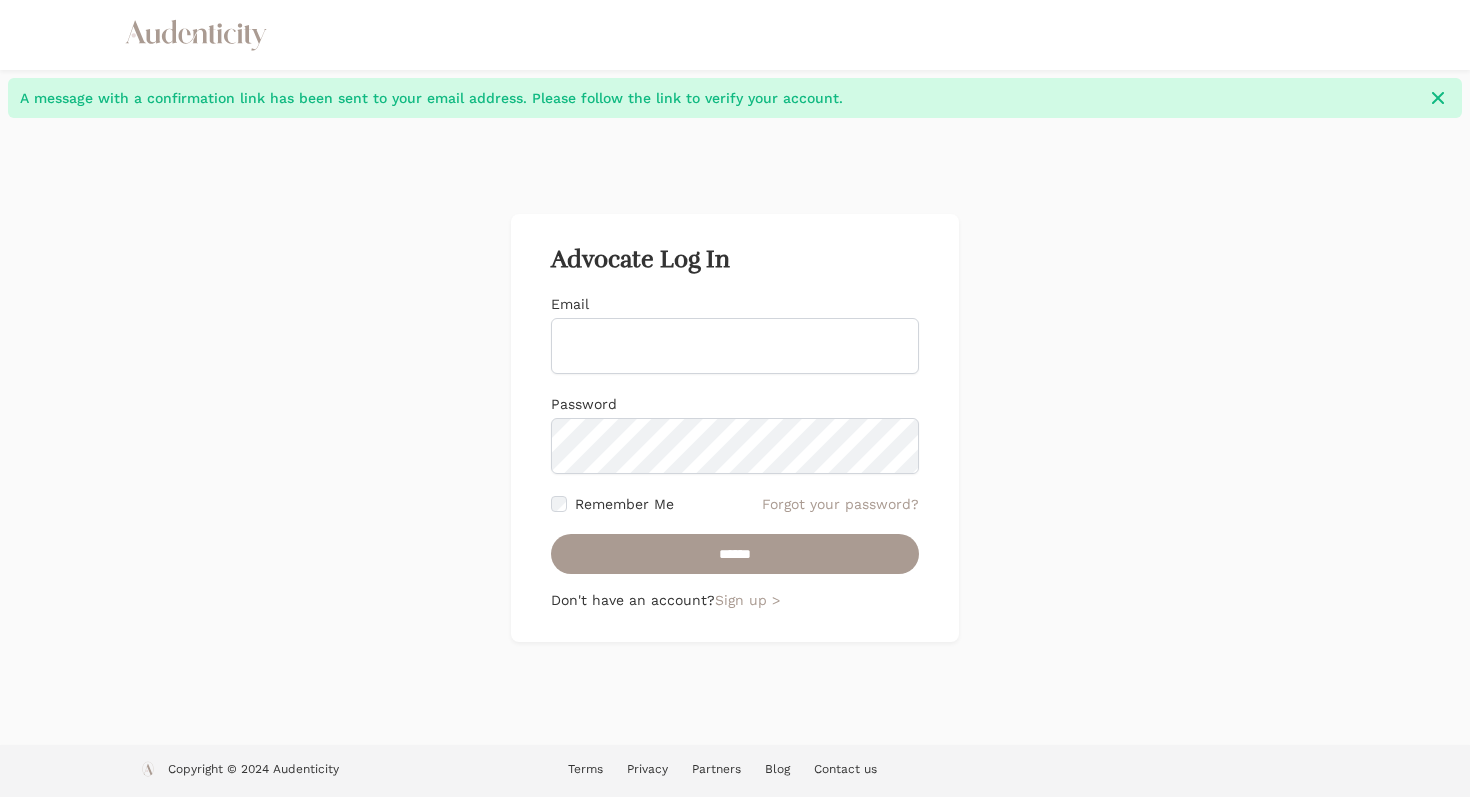 scroll, scrollTop: 0, scrollLeft: 0, axis: both 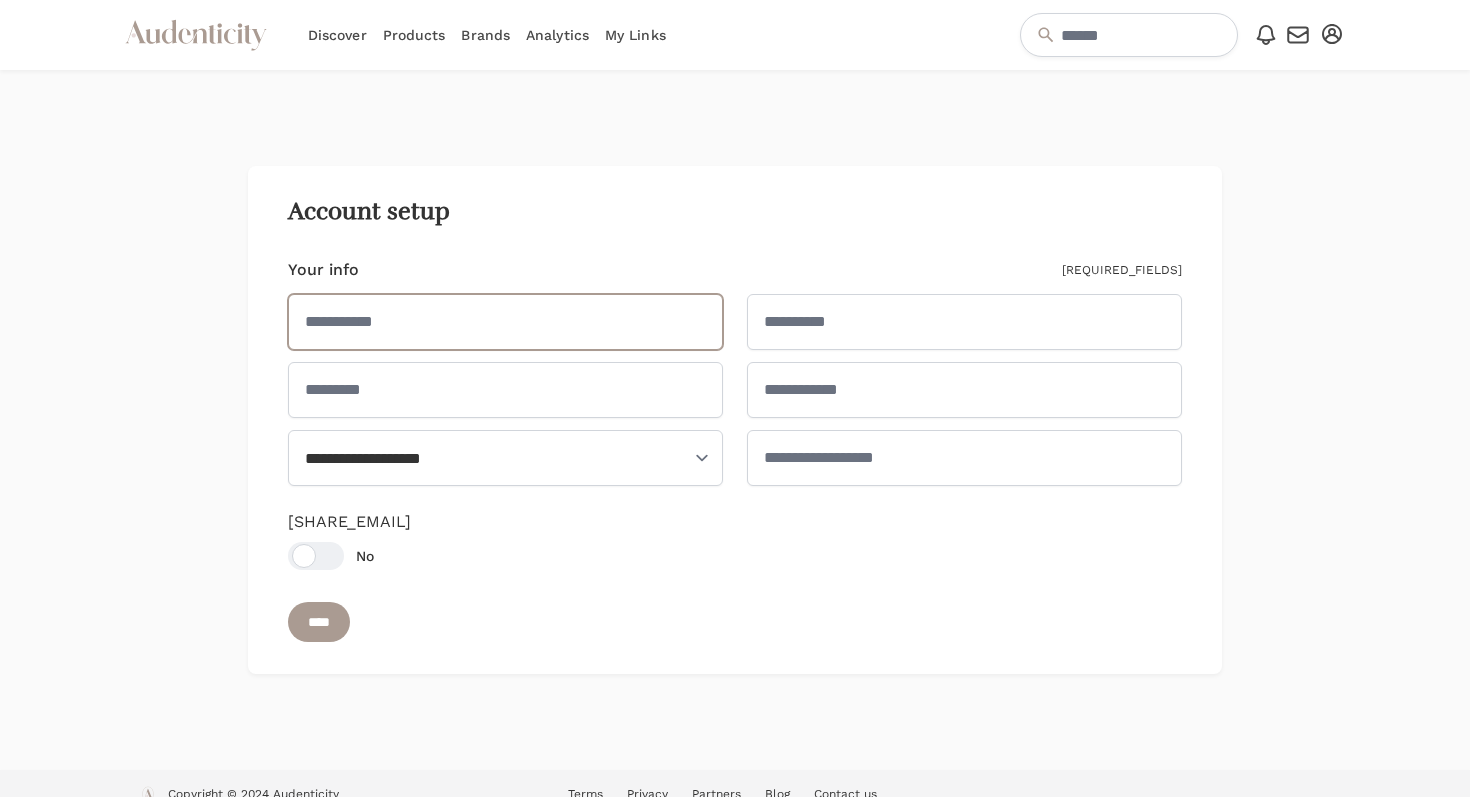 click at bounding box center (505, 322) 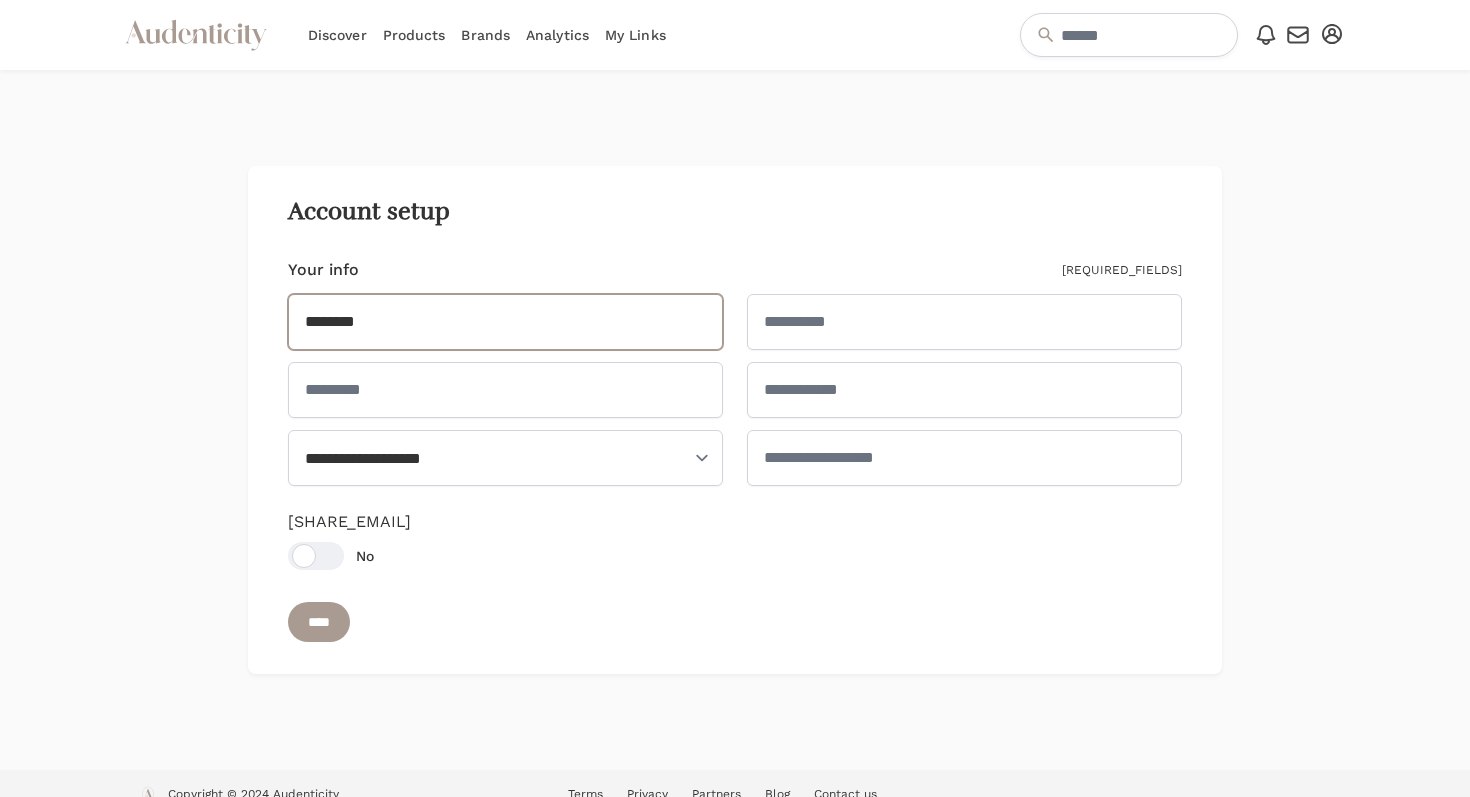 click on "********" at bounding box center [505, 322] 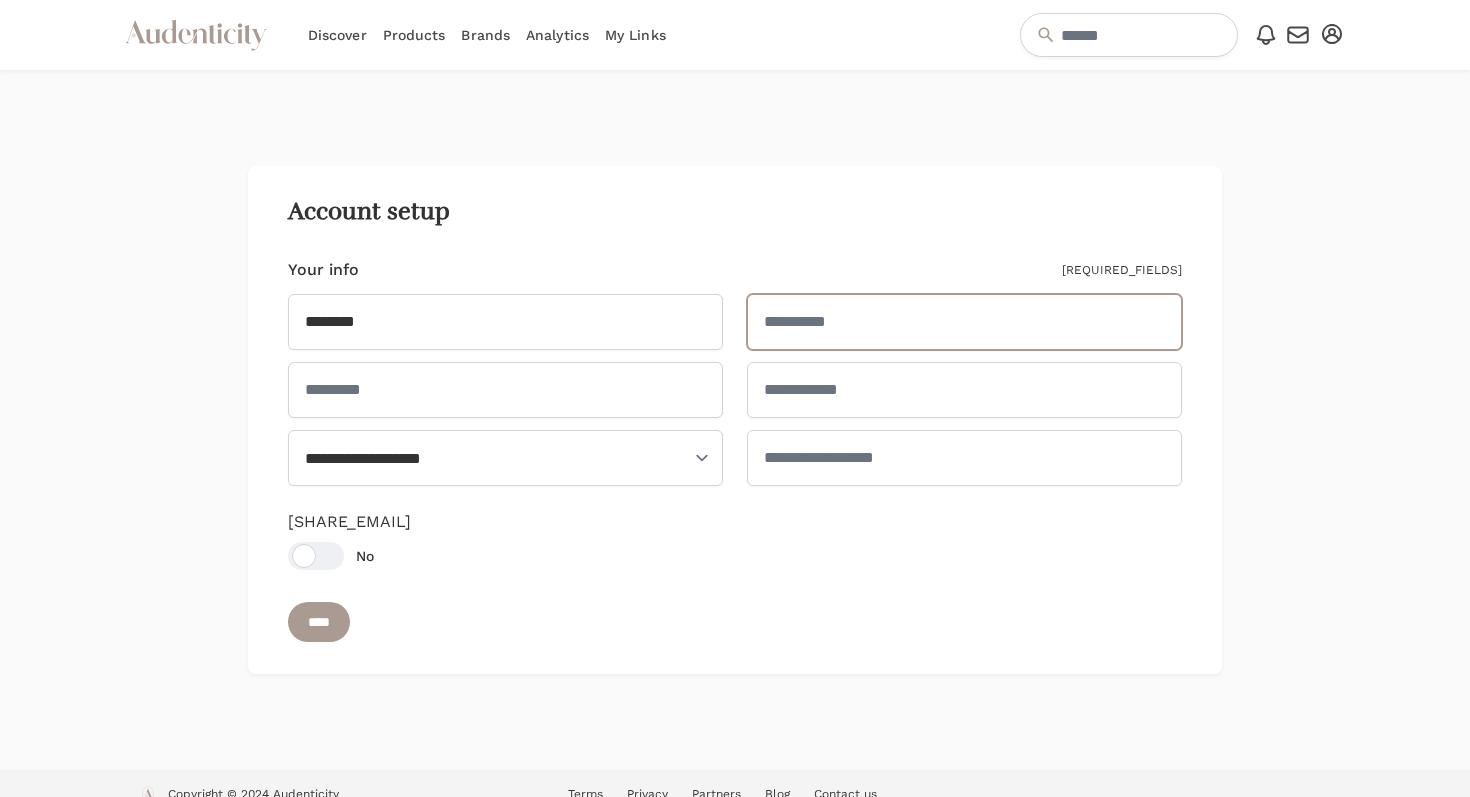 click at bounding box center (964, 322) 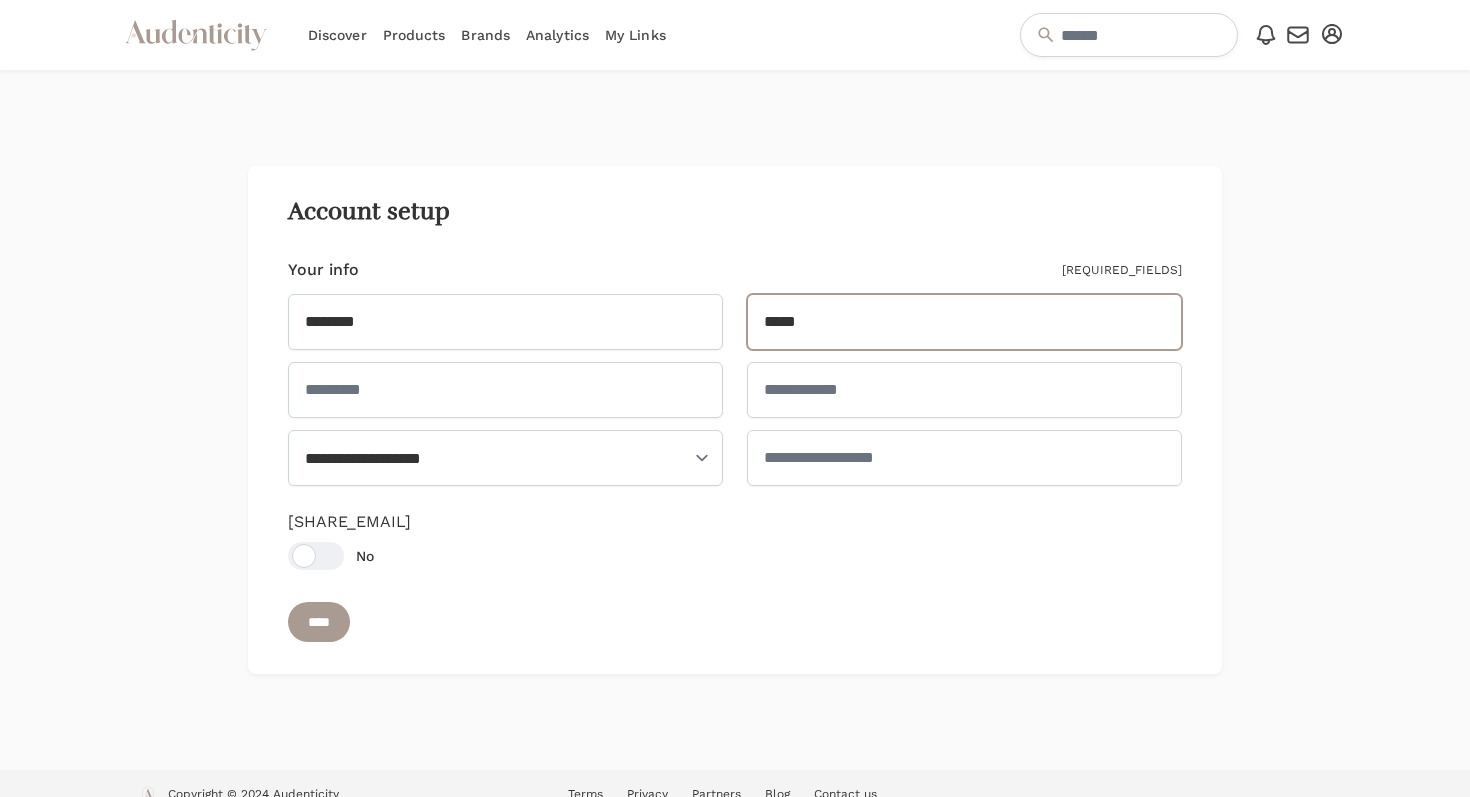 type on "*****" 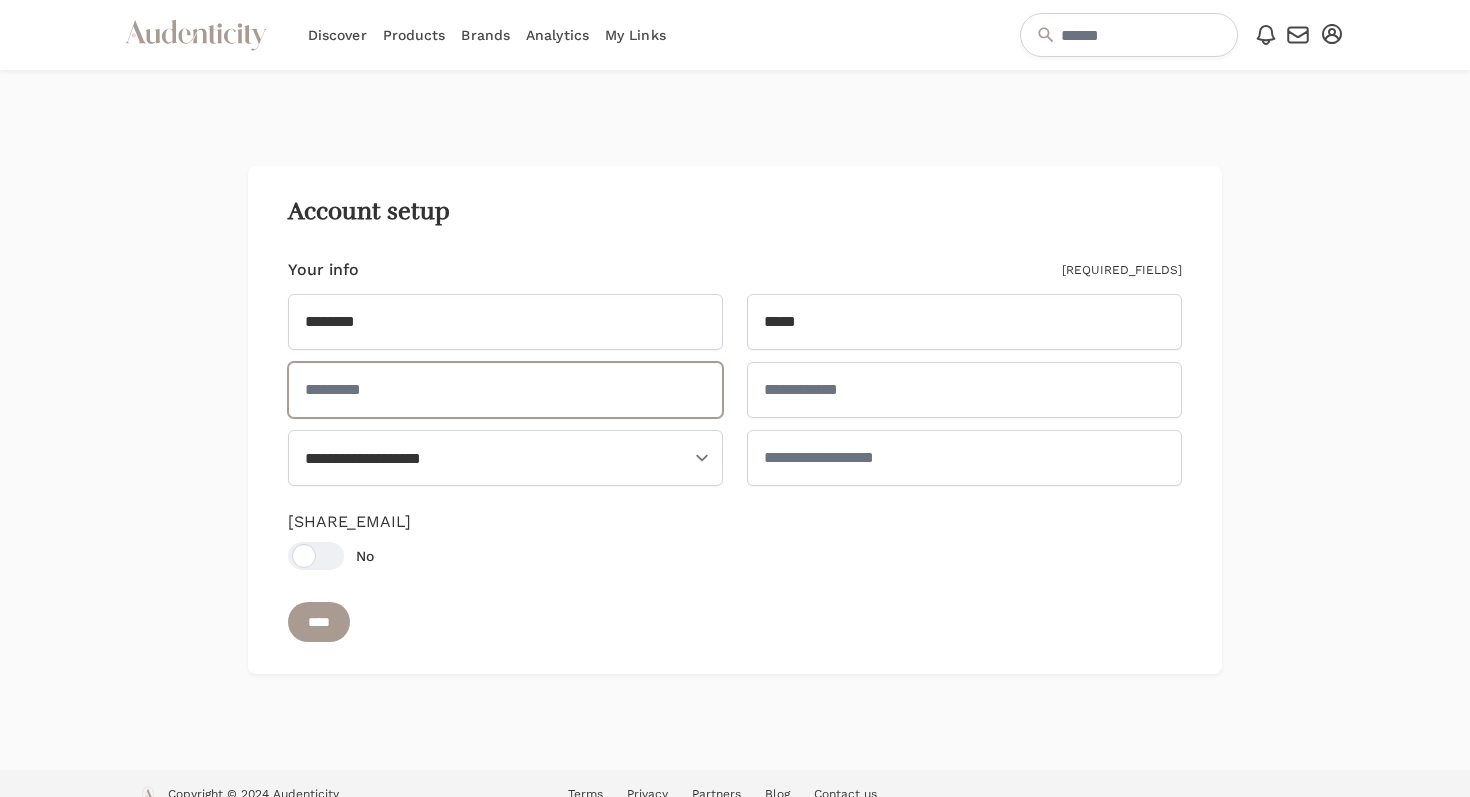 click at bounding box center (505, 390) 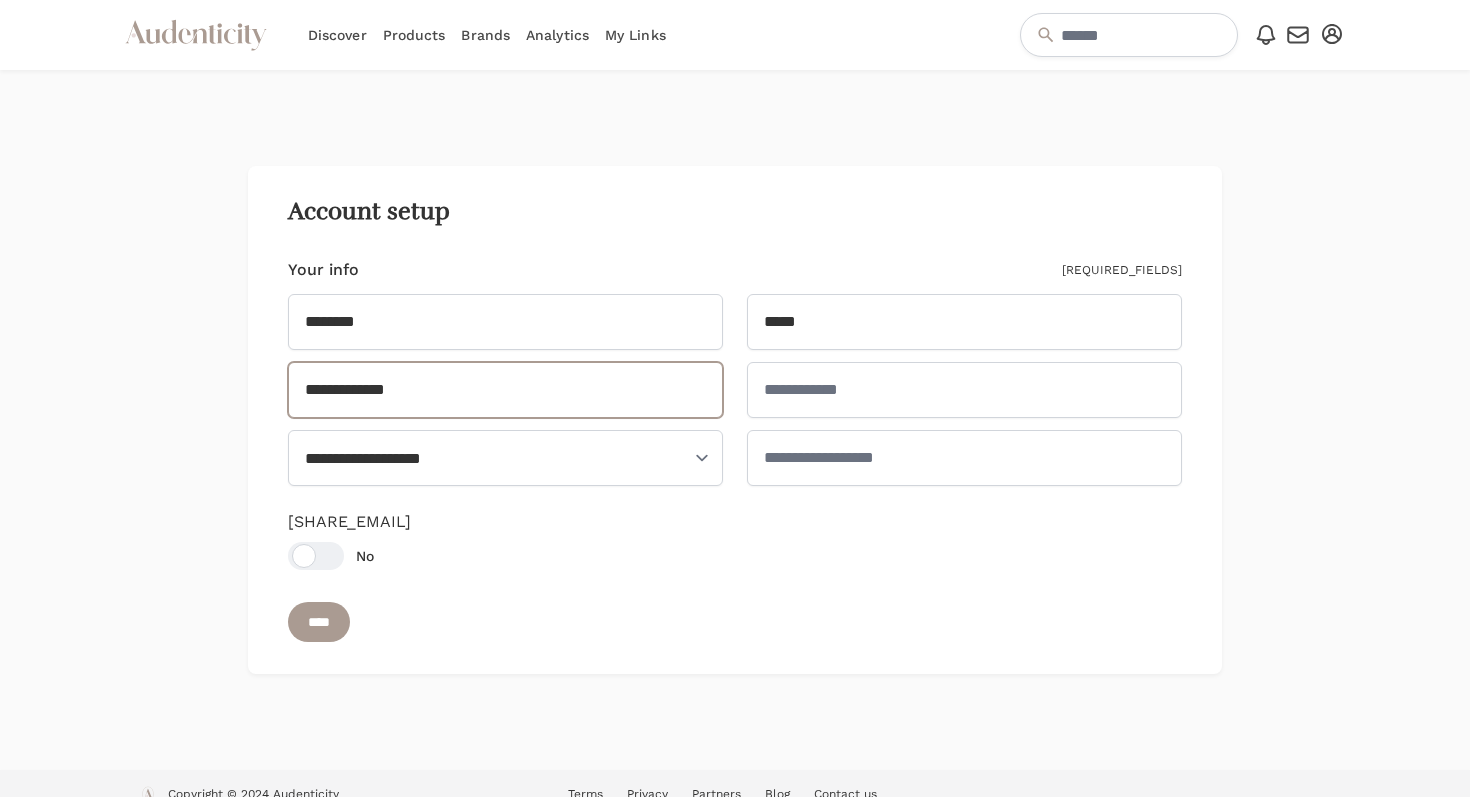 type on "**********" 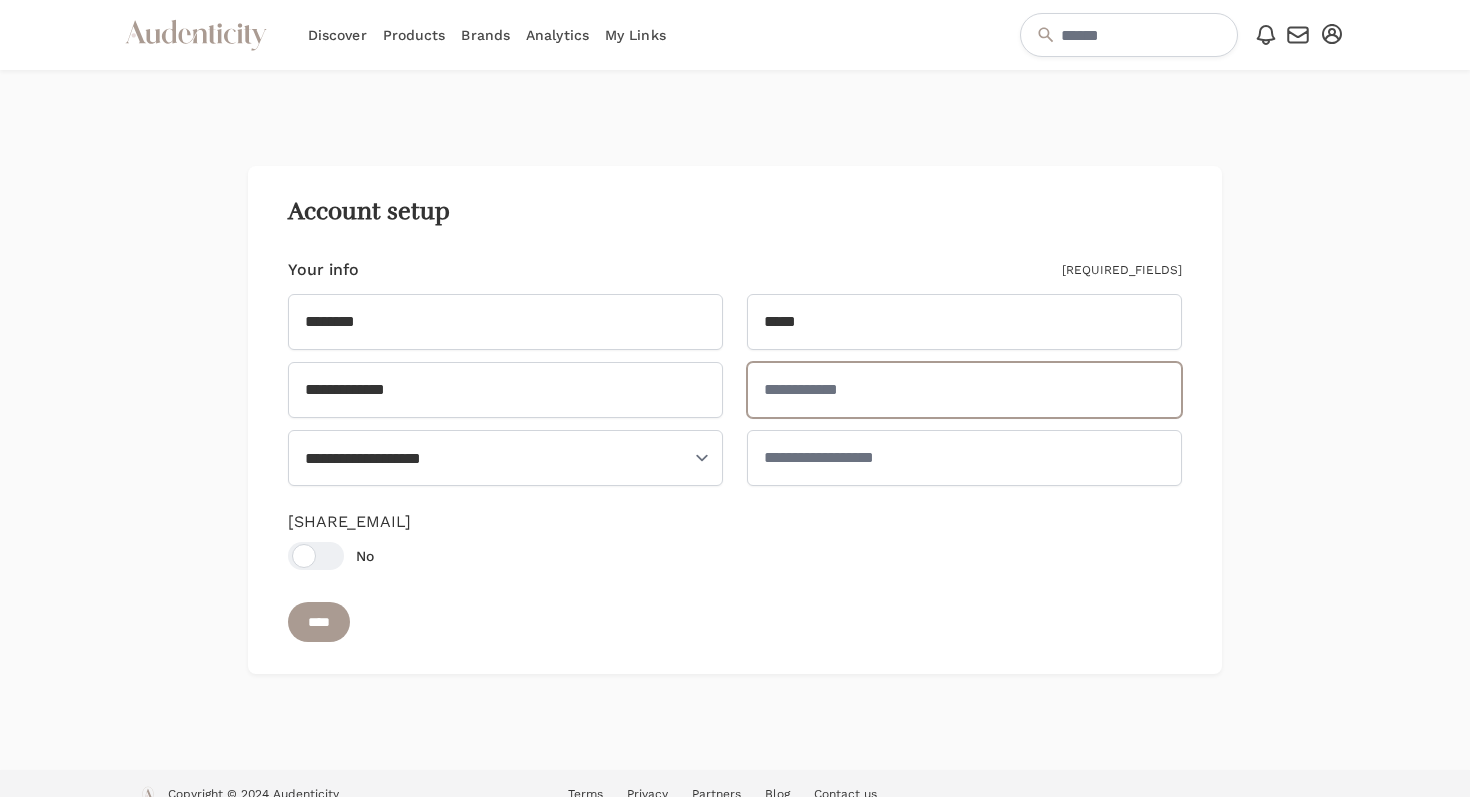 click at bounding box center [964, 390] 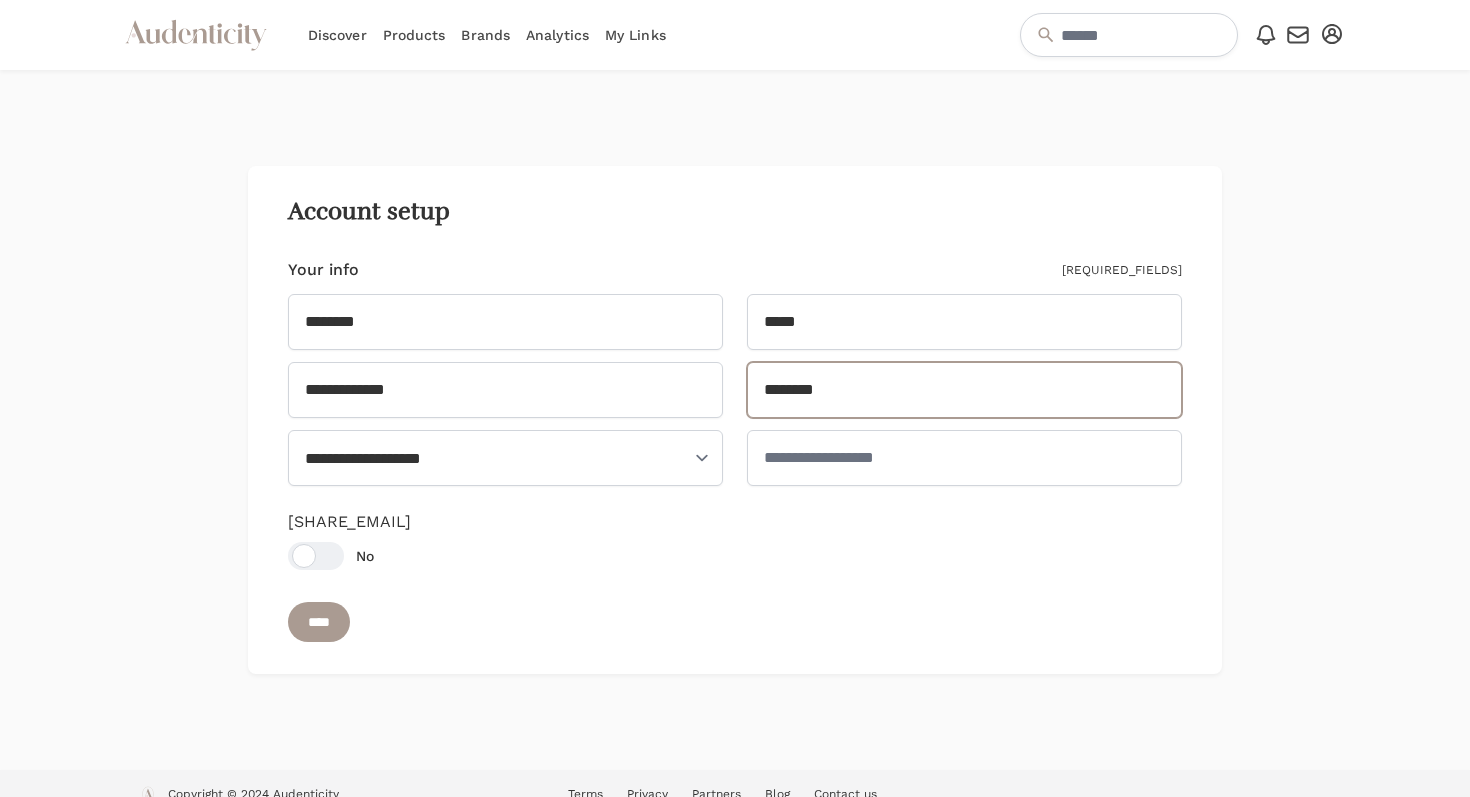type on "********" 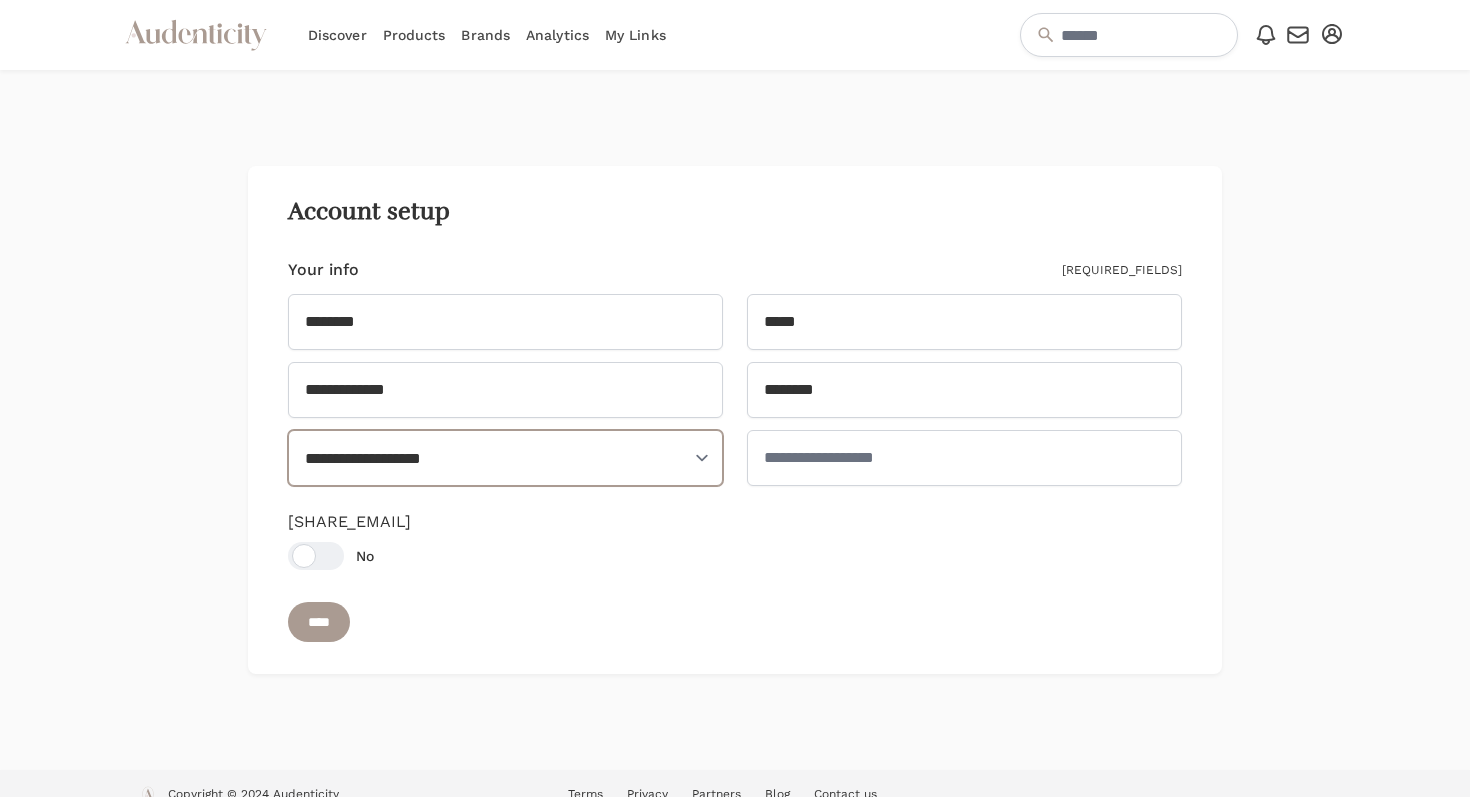 click on "**********" at bounding box center [505, 458] 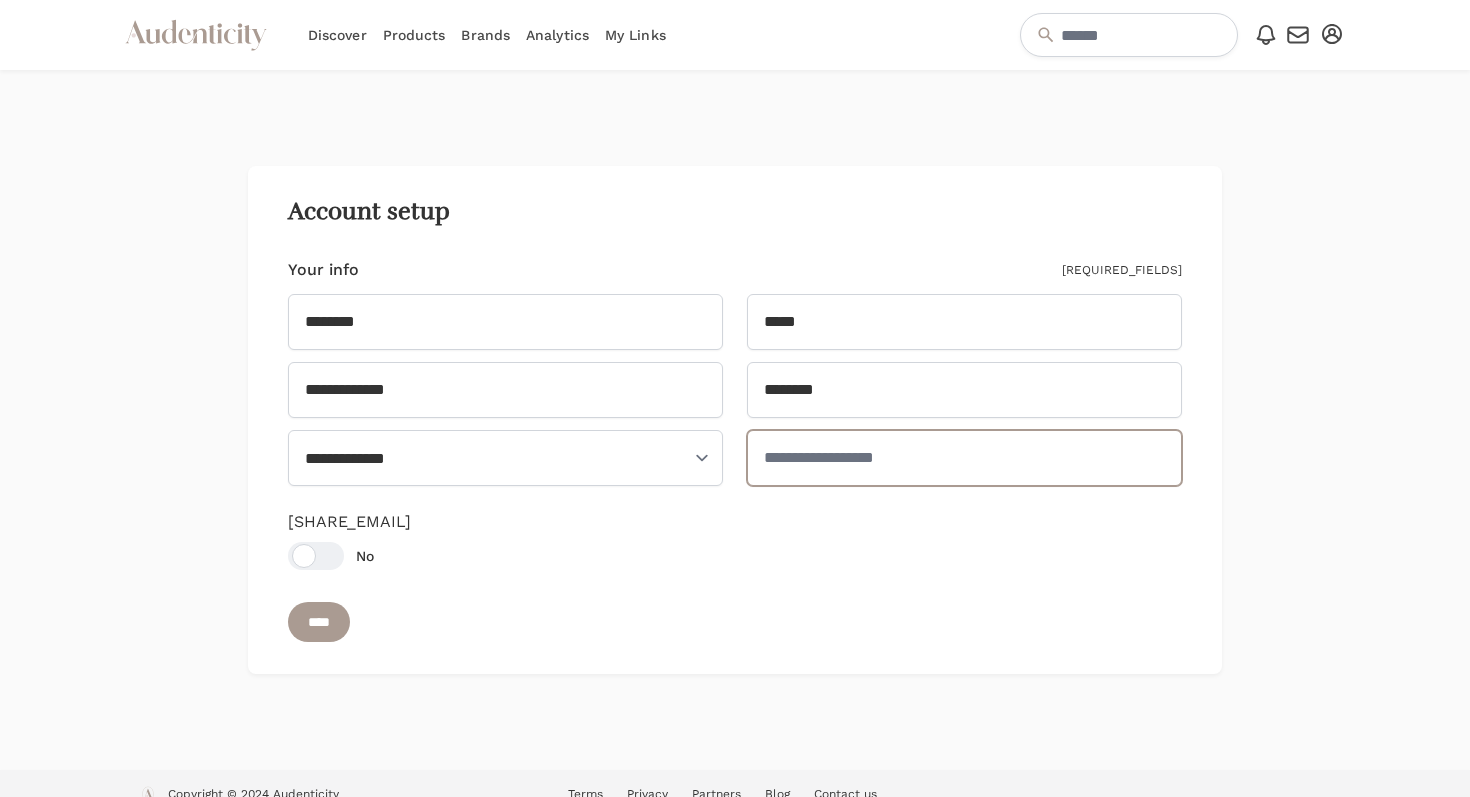 click at bounding box center (964, 458) 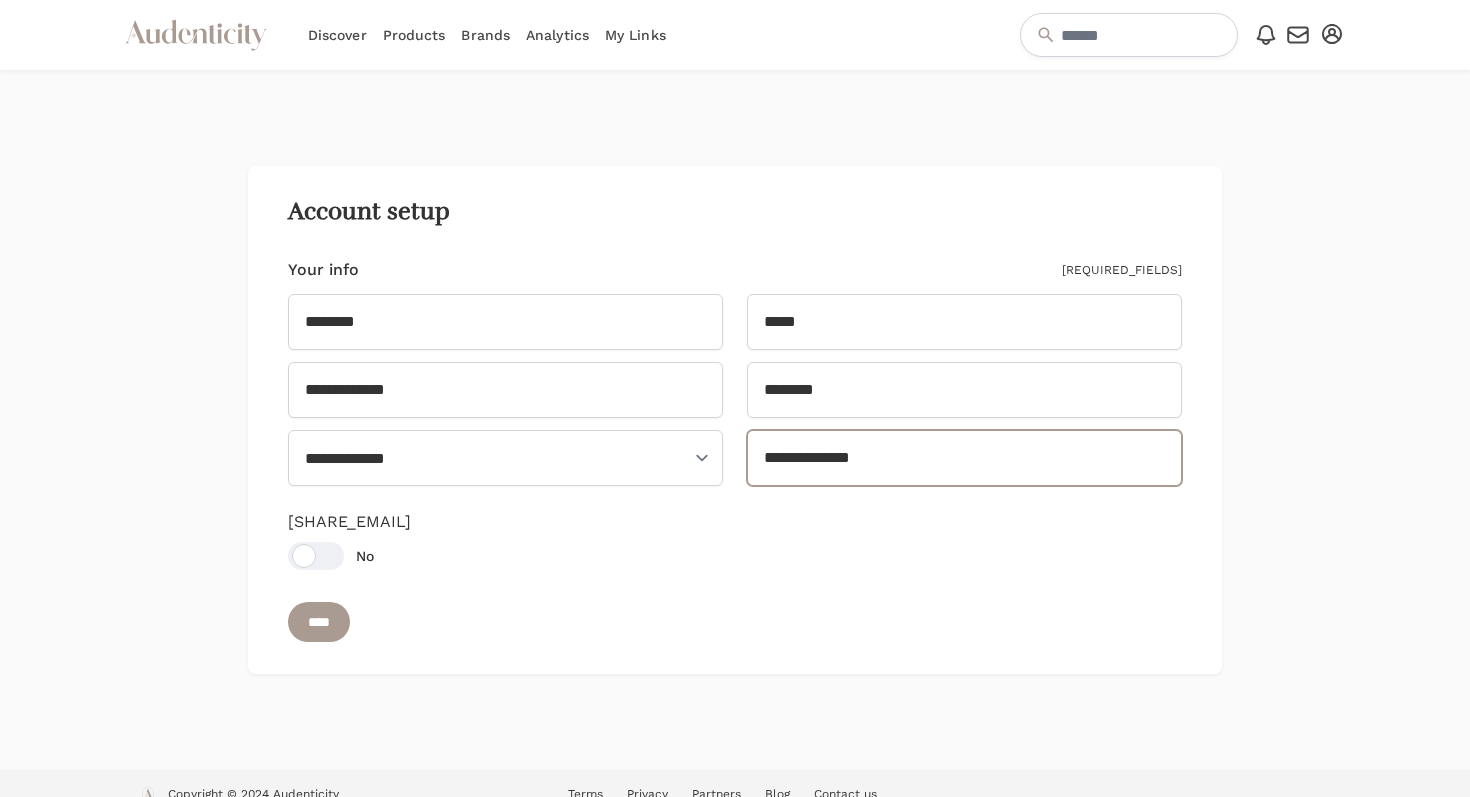 type on "**********" 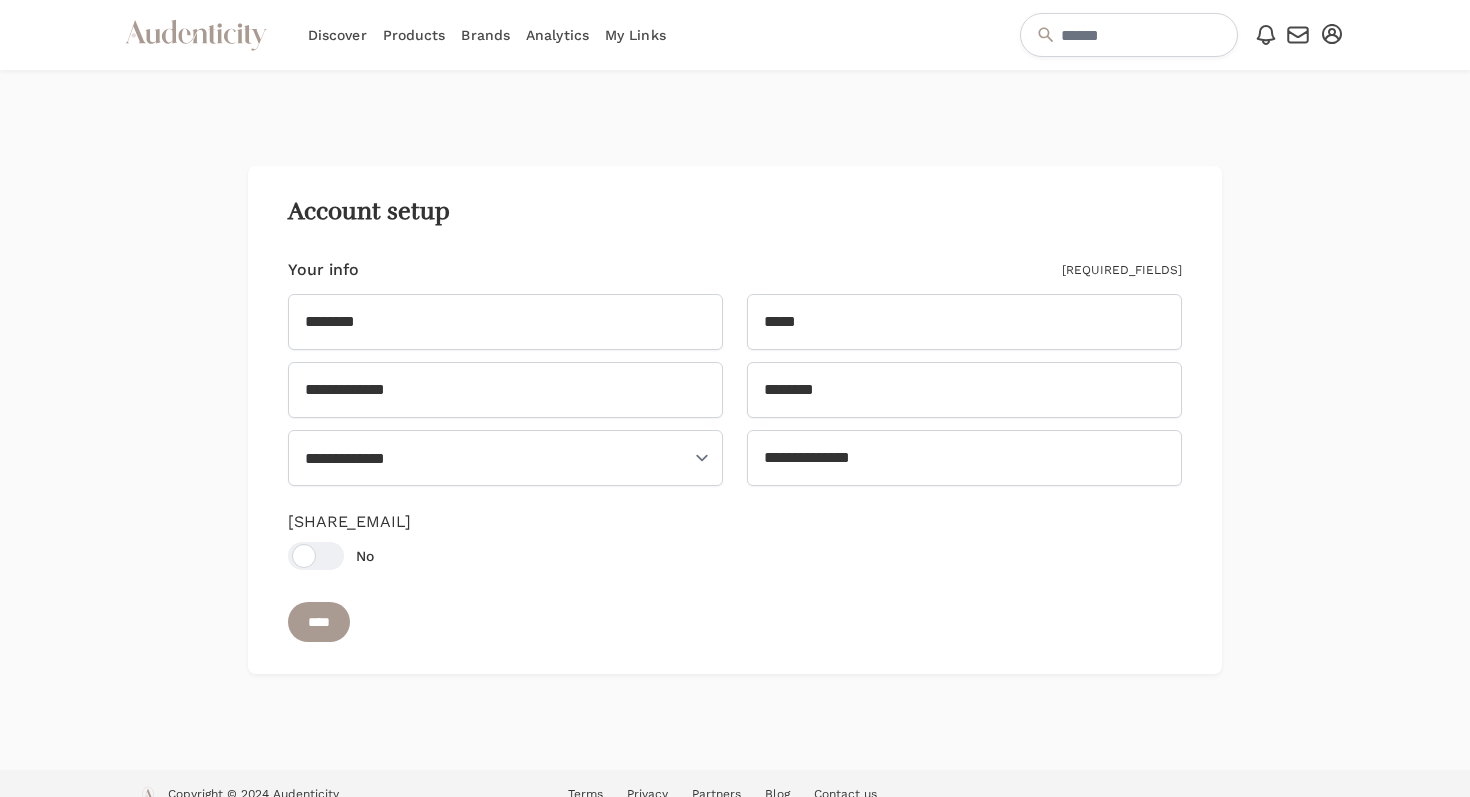 click at bounding box center (316, 556) 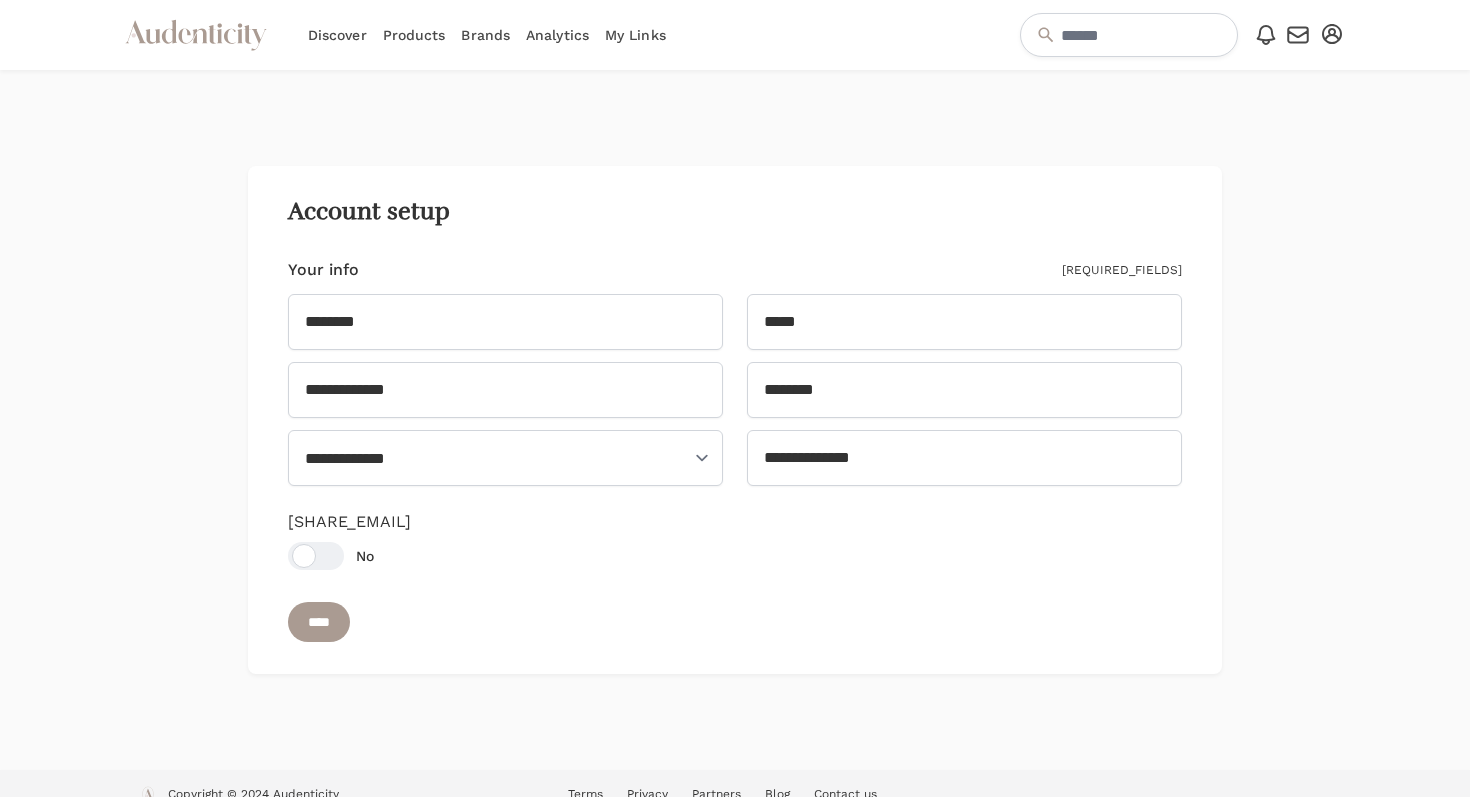 click at bounding box center [316, 556] 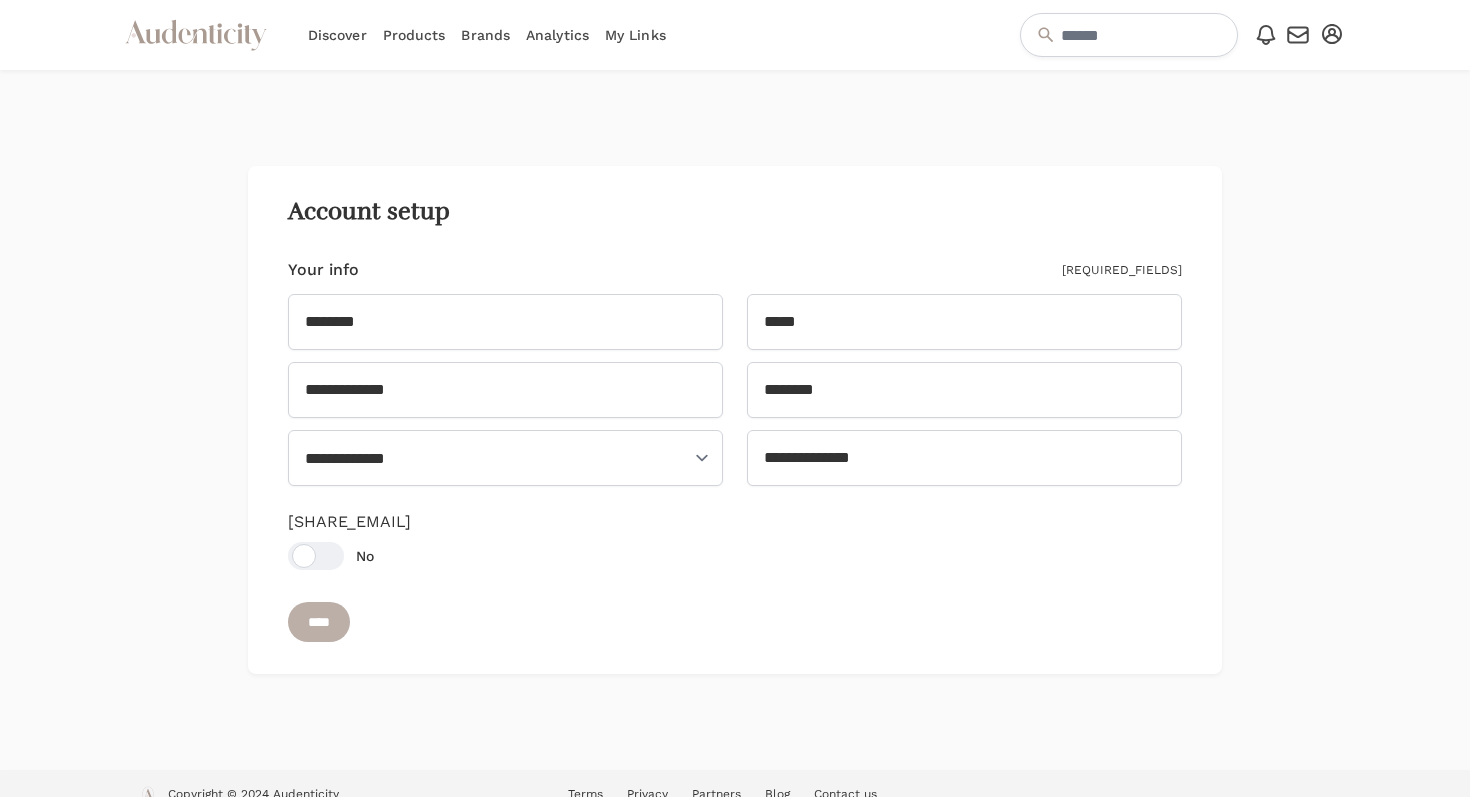 click on "****" at bounding box center (319, 622) 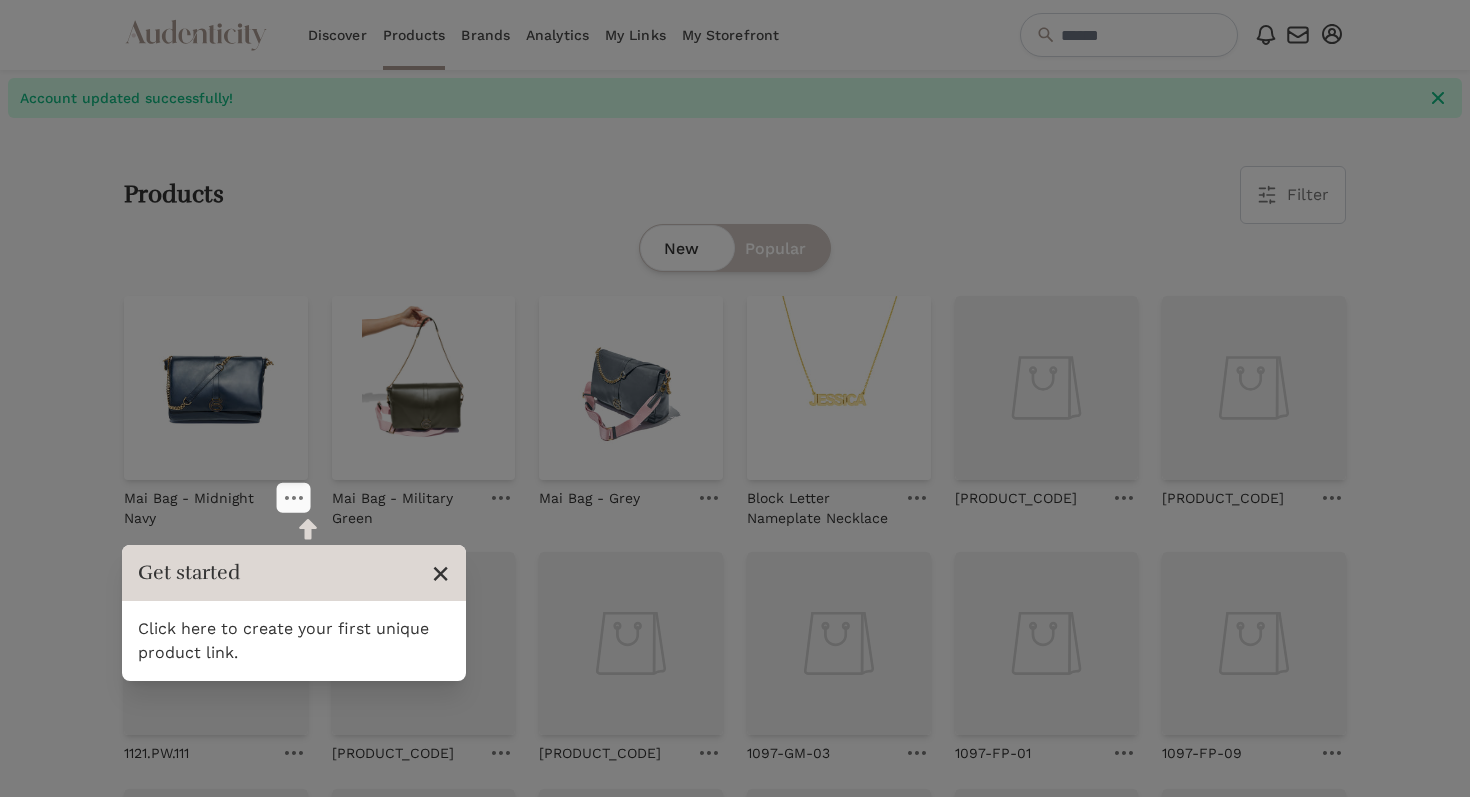 click on "×" at bounding box center (440, 573) 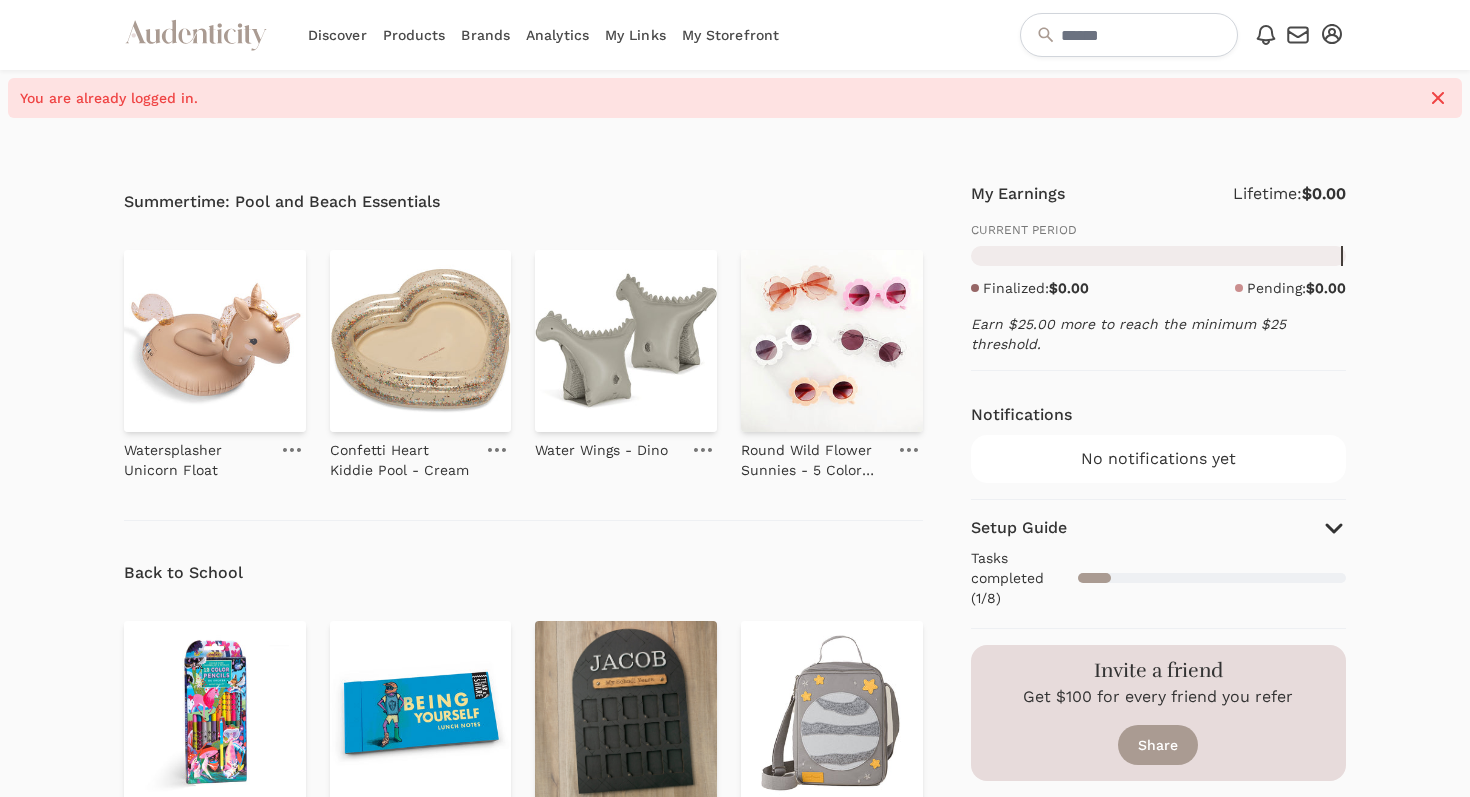 scroll, scrollTop: 0, scrollLeft: 0, axis: both 